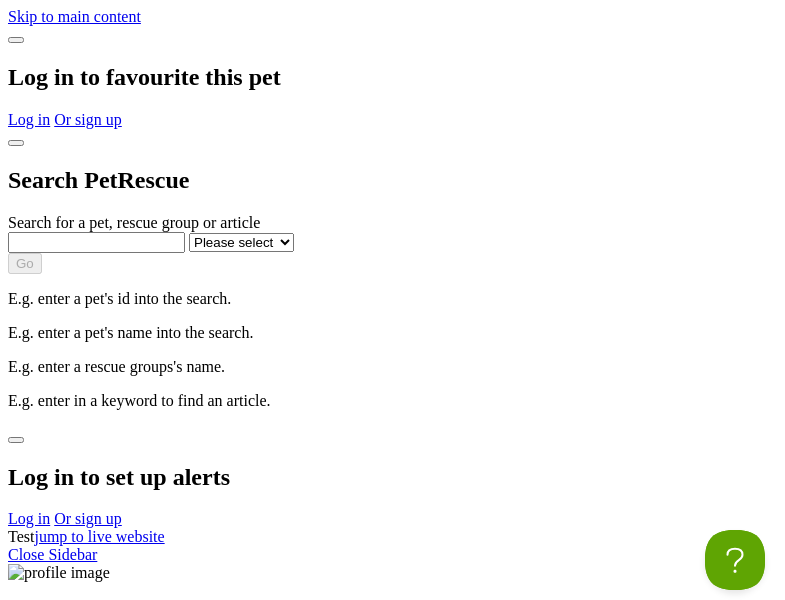scroll, scrollTop: 0, scrollLeft: 0, axis: both 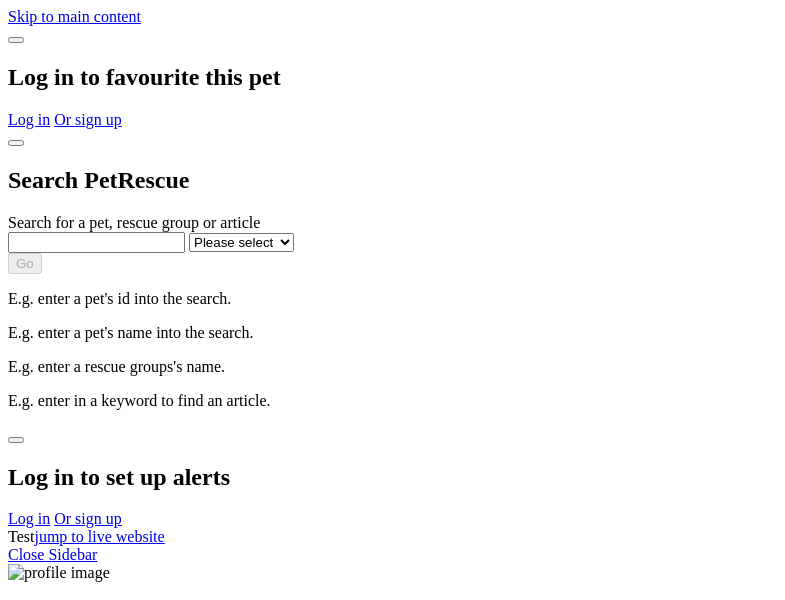 select 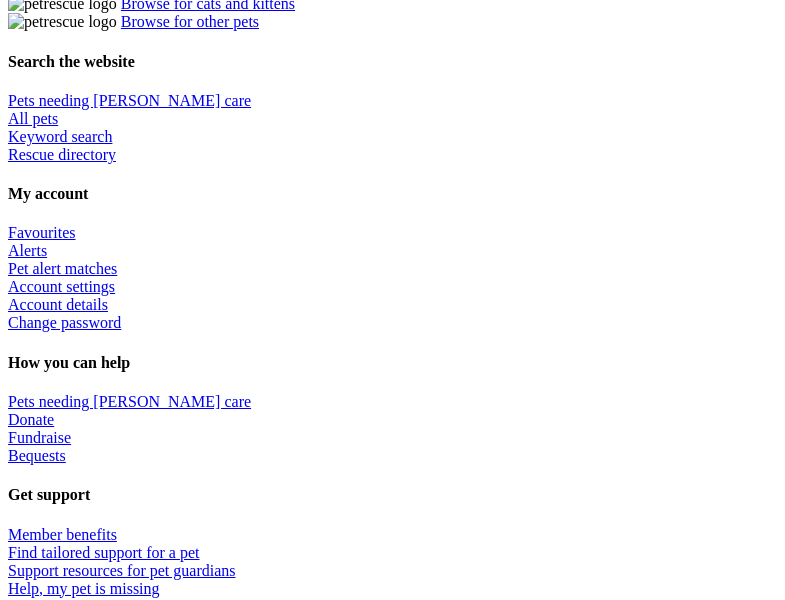click at bounding box center (412, 2174) 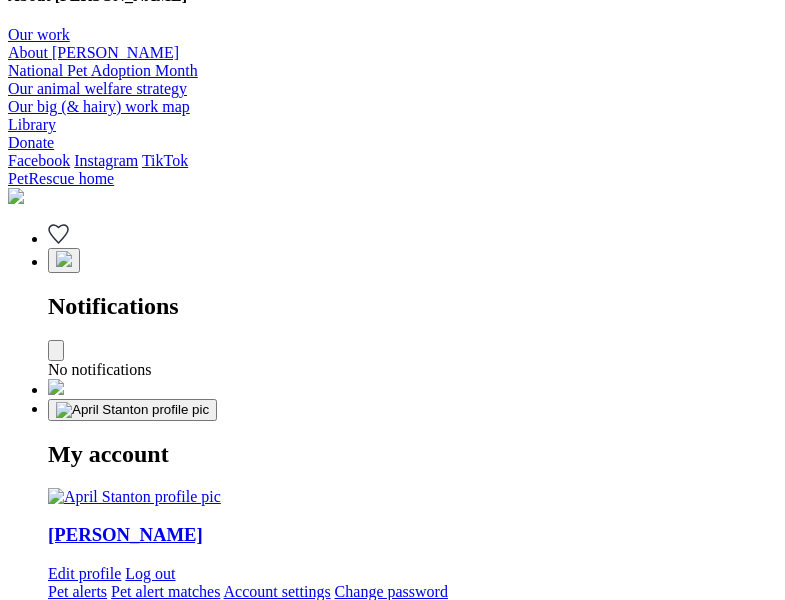 click at bounding box center [335, 2251] 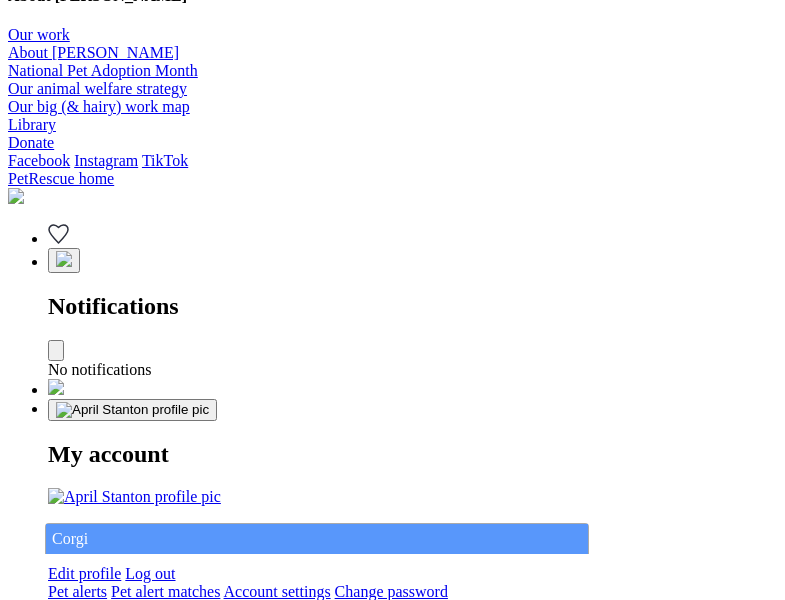 type on "Corgi" 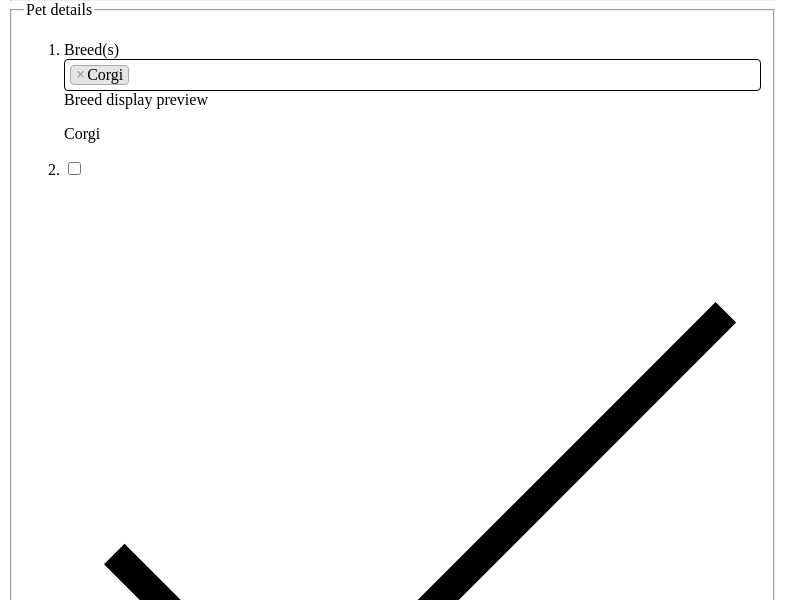 click at bounding box center (293, 6344) 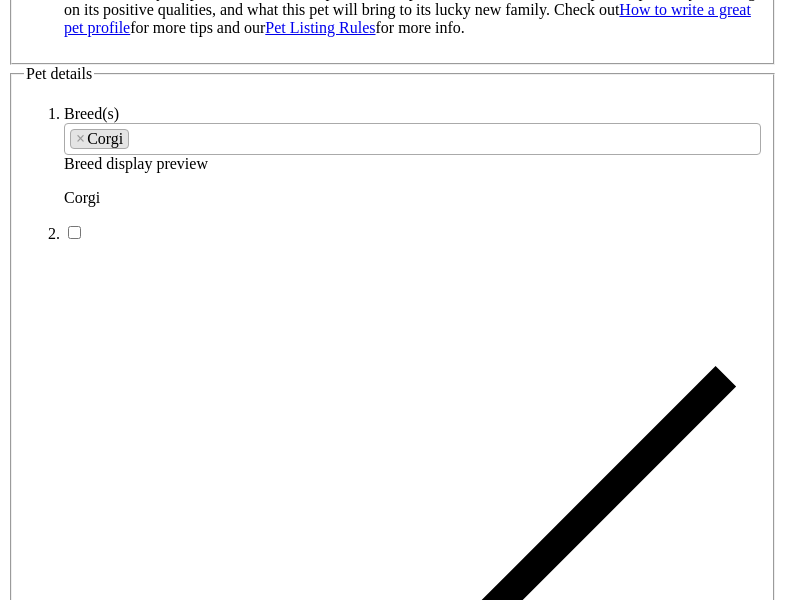 click on "[GEOGRAPHIC_DATA], 3844" at bounding box center [412, 6444] 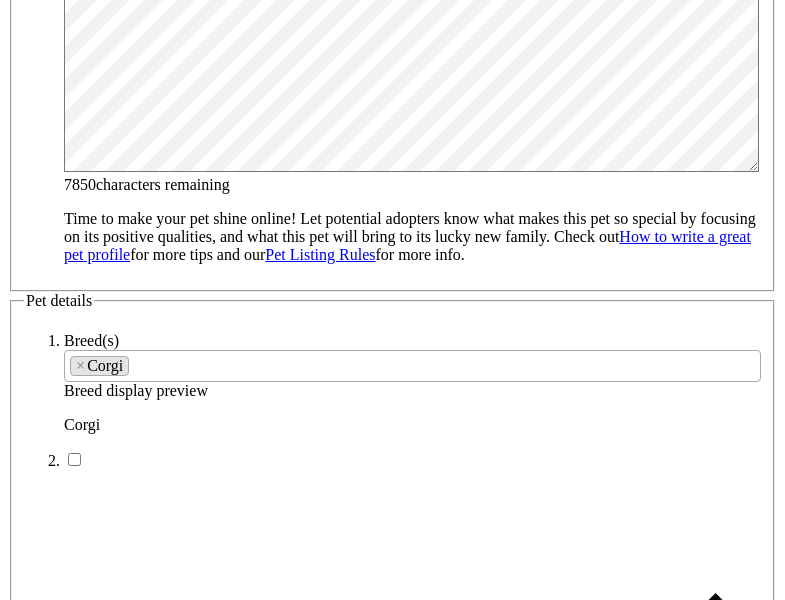type on "[GEOGRAPHIC_DATA], 3844" 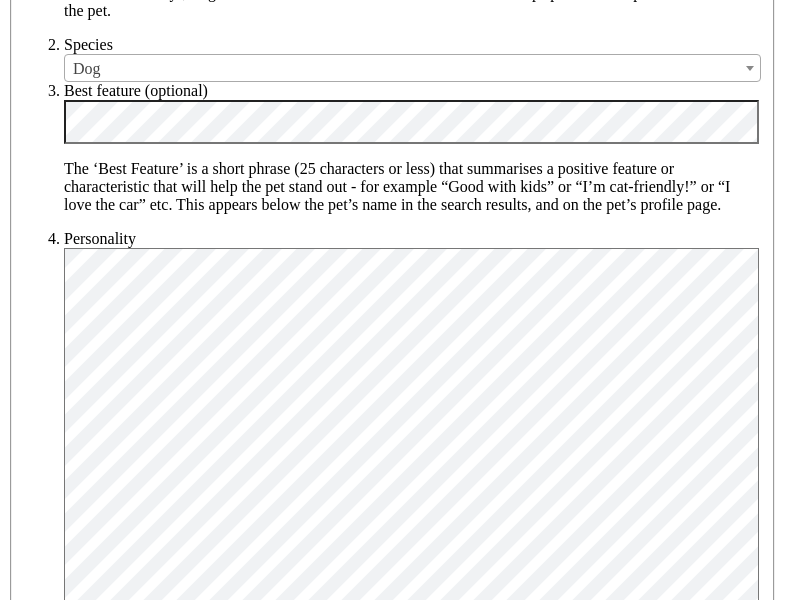 click on "[DEMOGRAPHIC_DATA]" at bounding box center [208, 1770] 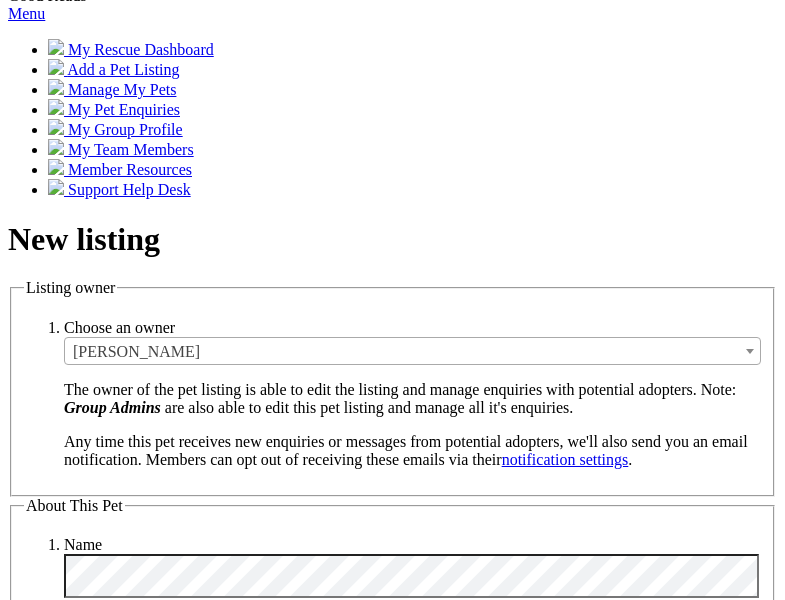 click on "Small" at bounding box center [138, 5335] 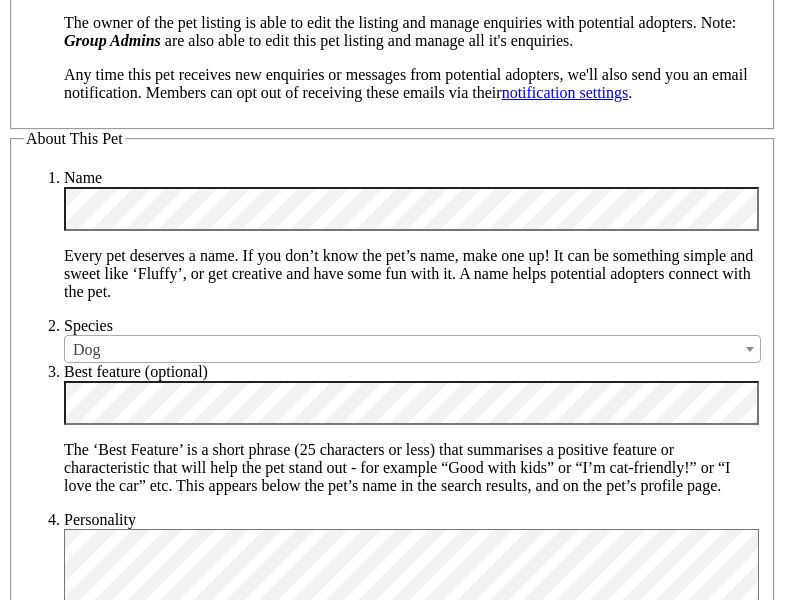 click on "Yes" at bounding box center [131, 6276] 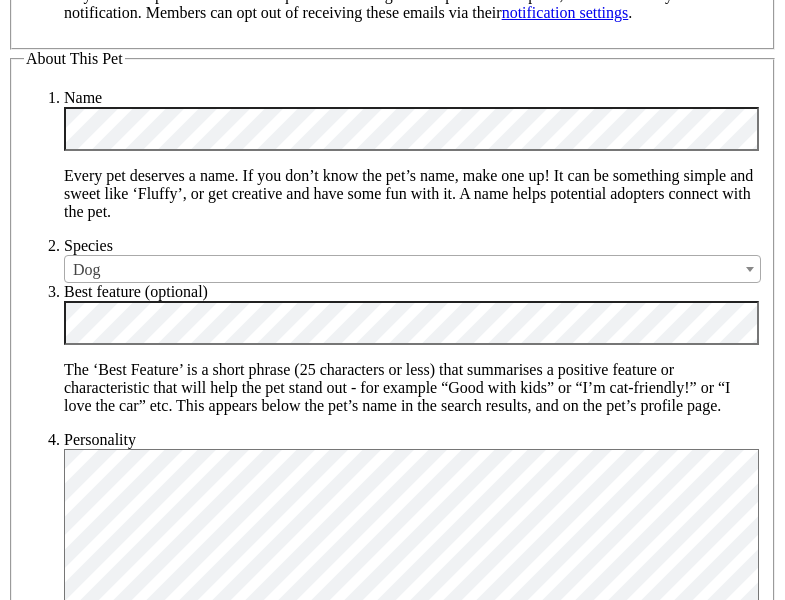 click on "Yes" at bounding box center [131, 6475] 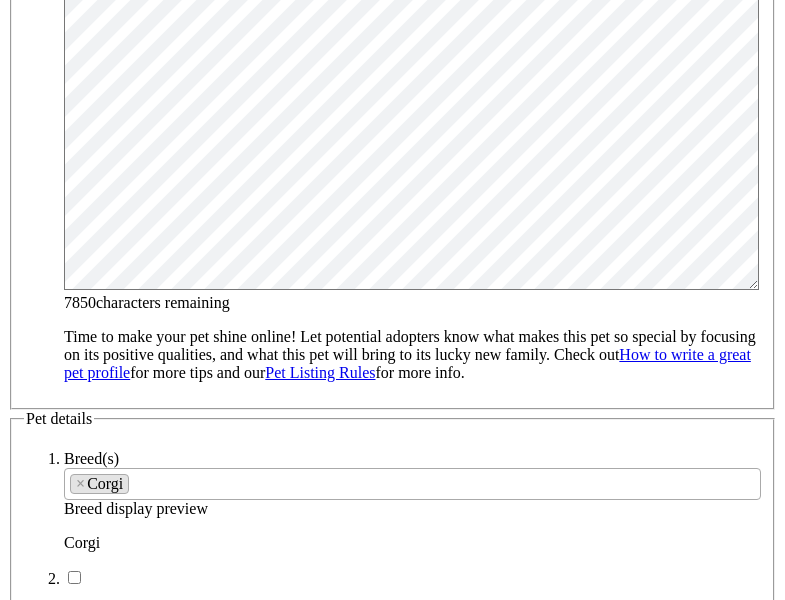 type on "14FEO934M45O193" 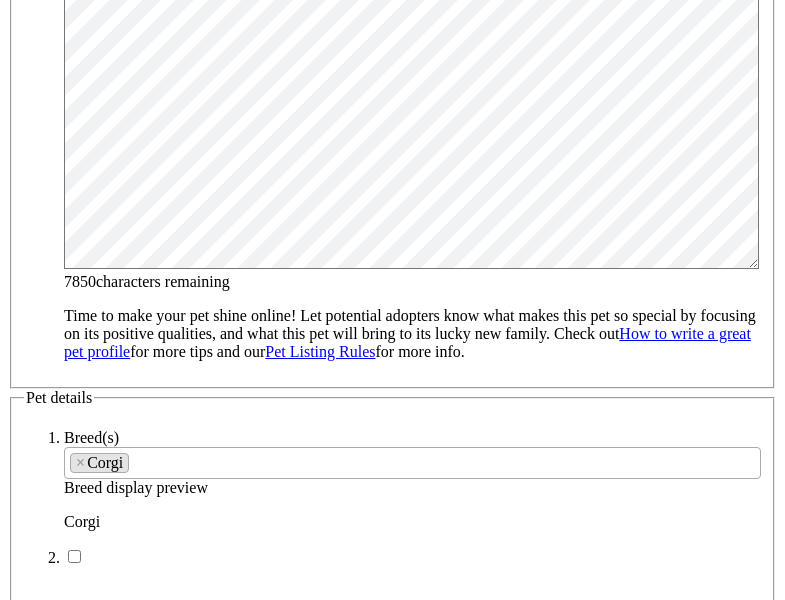 click on "No" at bounding box center (130, 6011) 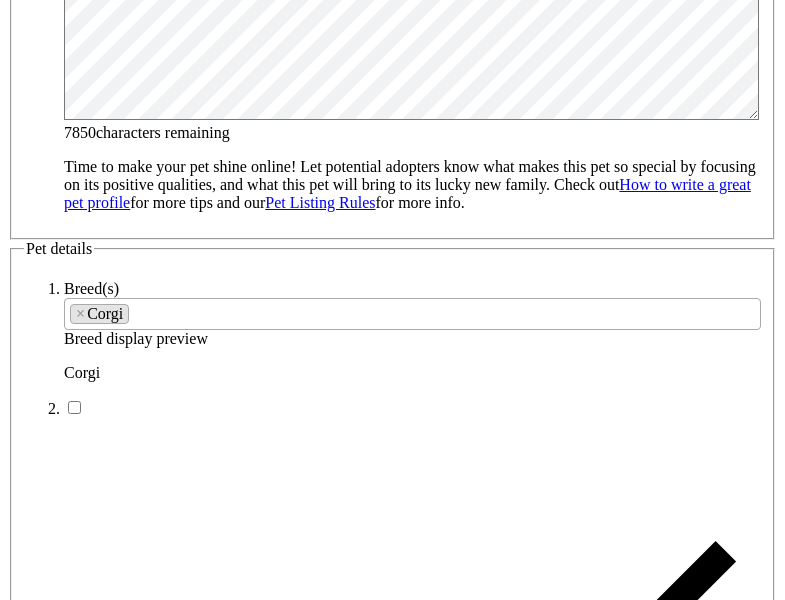 click on "SA" at bounding box center (90, 10336) 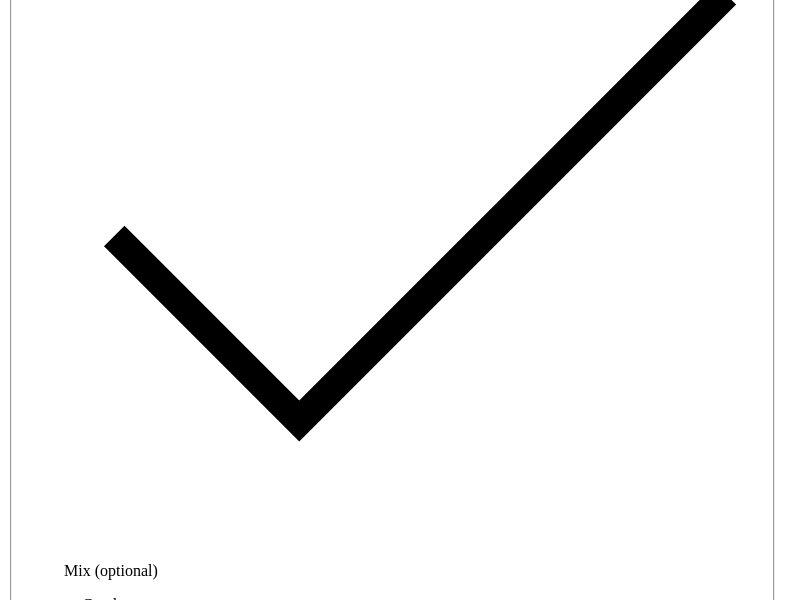 click on "Email" at bounding box center (139, 17672) 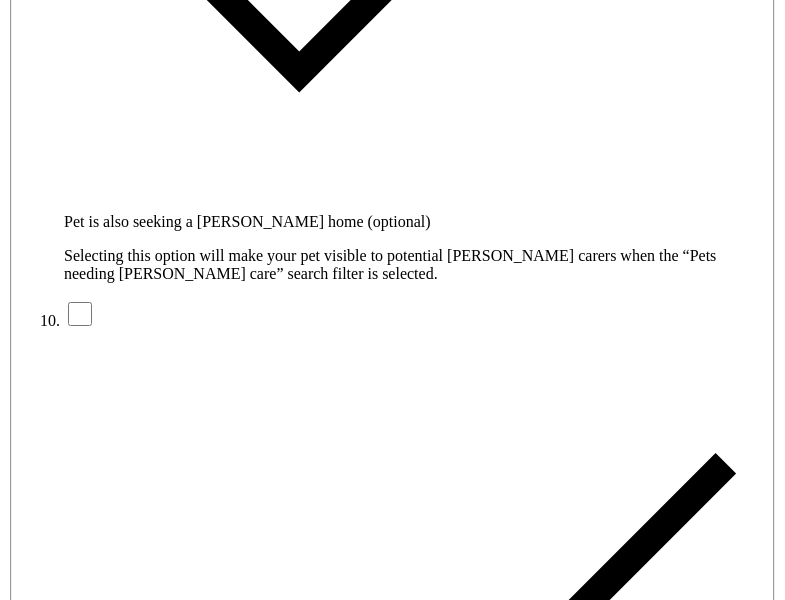 click on "Create Listing" at bounding box center (113, 16121) 